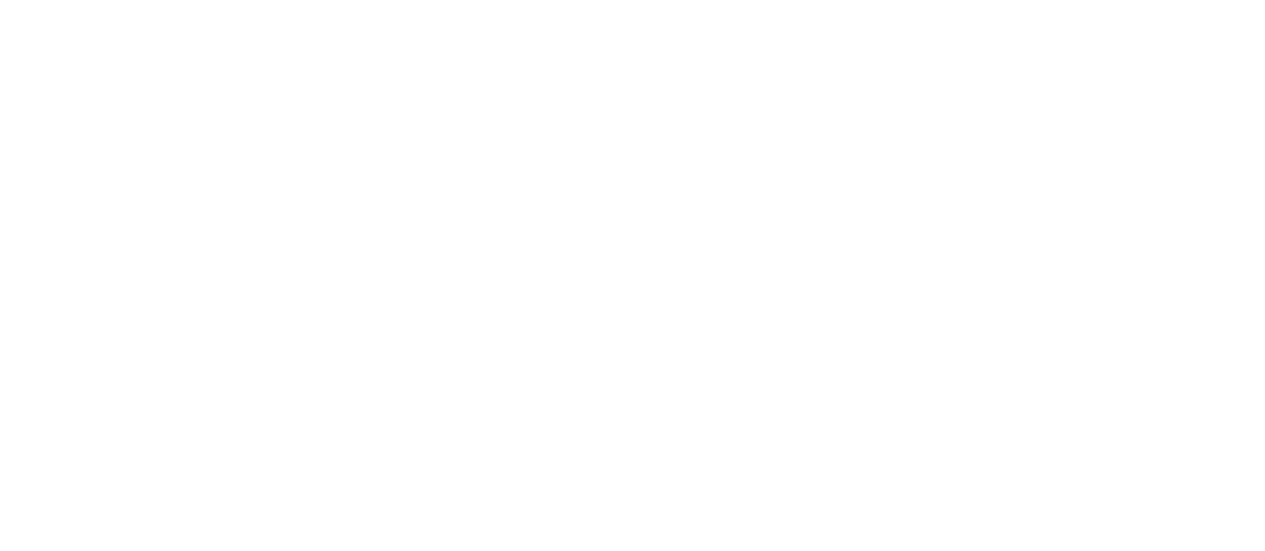 scroll, scrollTop: 0, scrollLeft: 0, axis: both 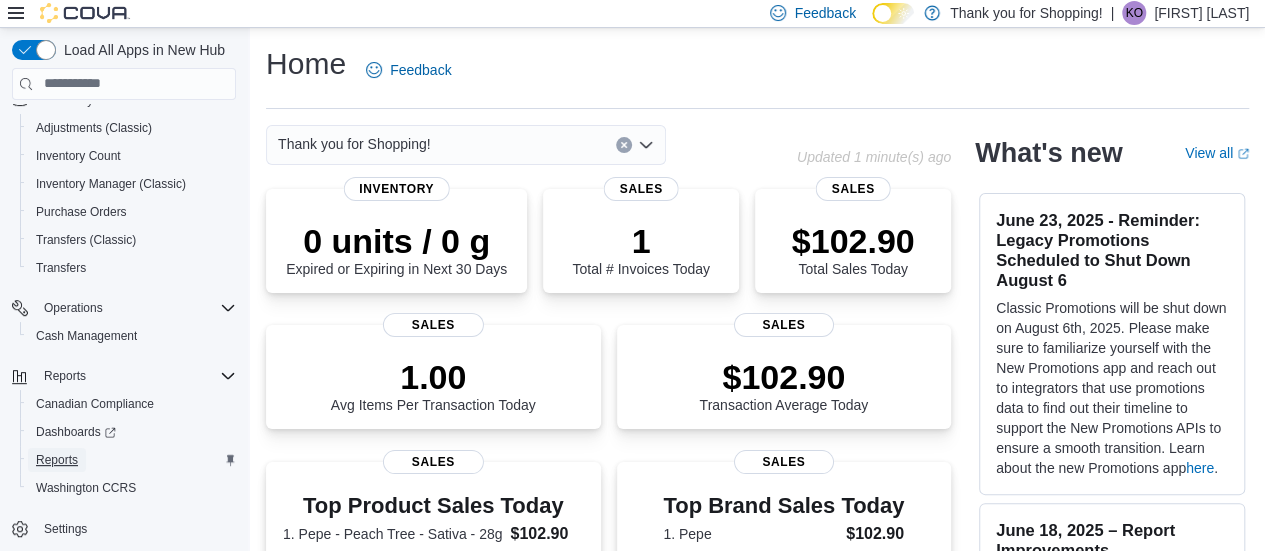 click on "Reports" at bounding box center (57, 460) 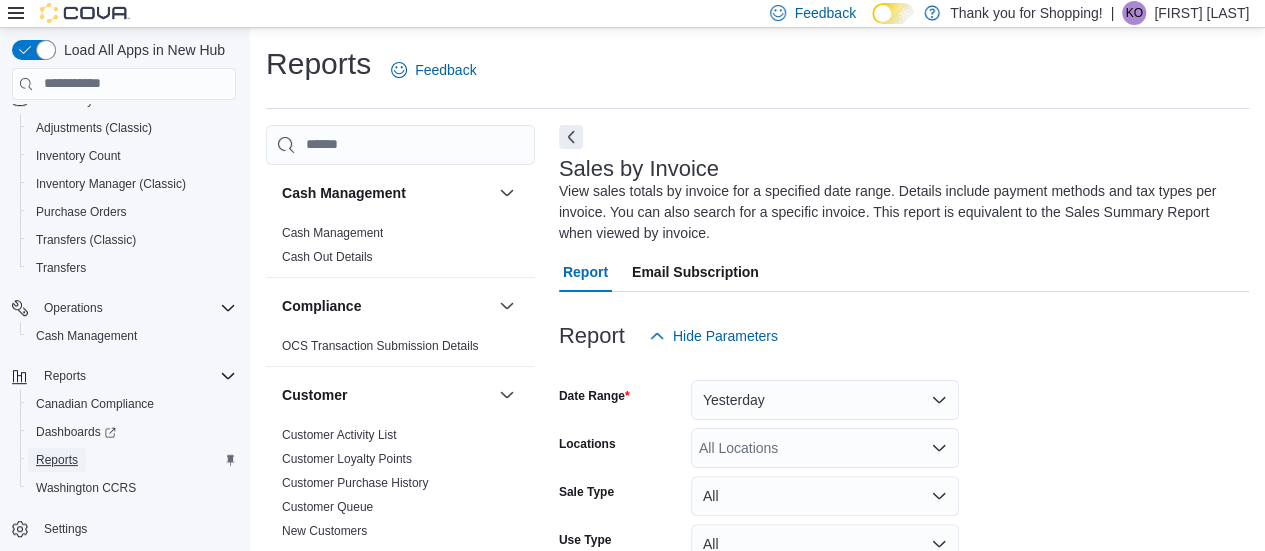 scroll, scrollTop: 88, scrollLeft: 0, axis: vertical 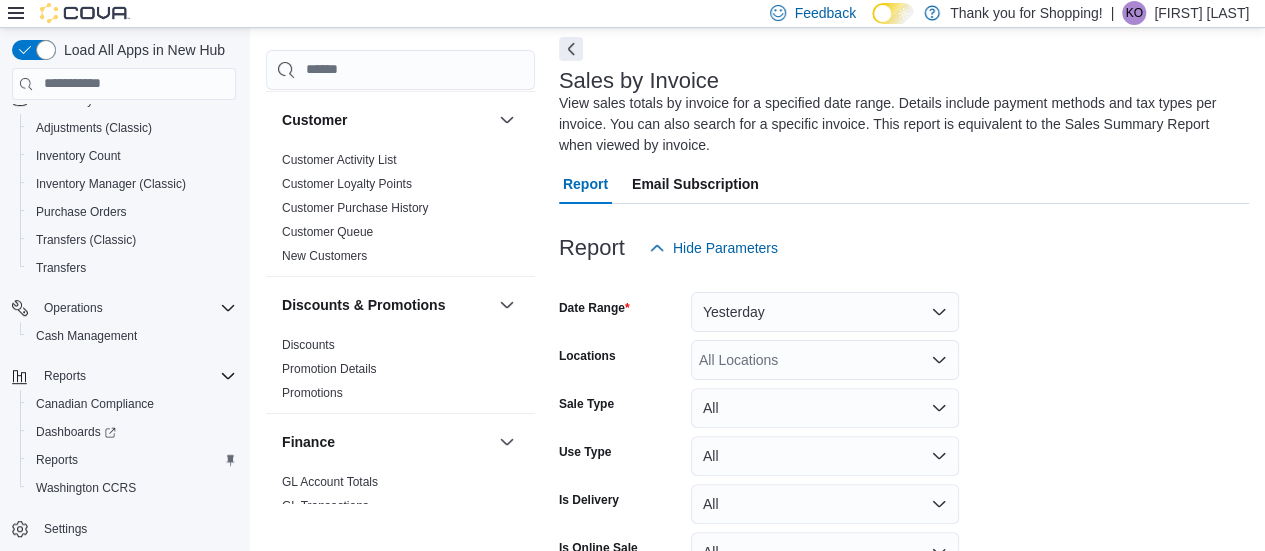 click on "All Locations" at bounding box center [825, 360] 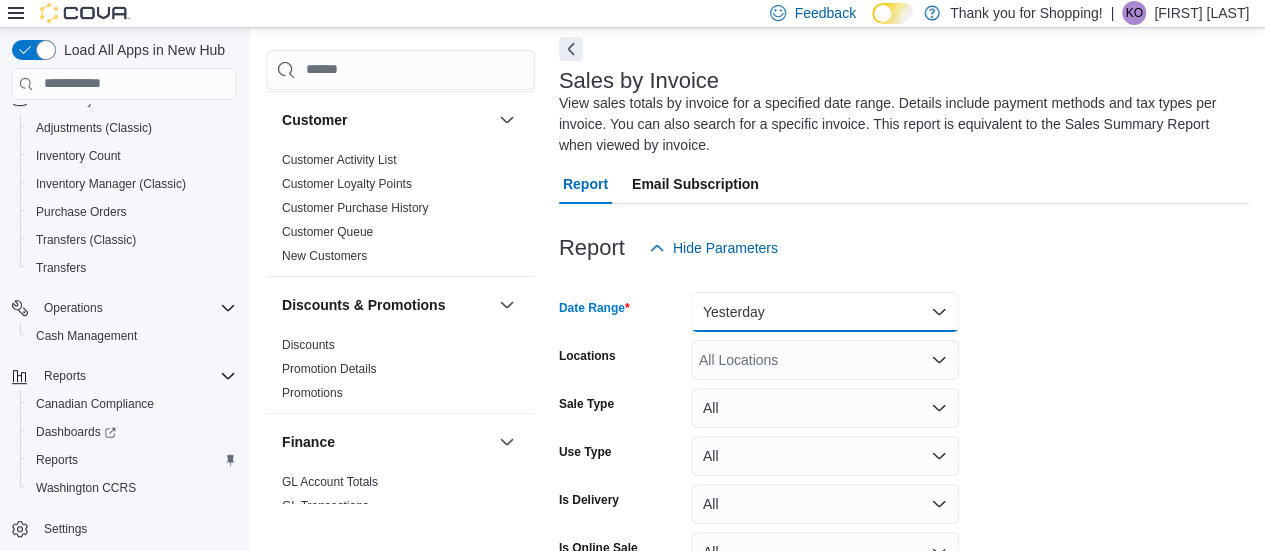 click on "Yesterday" at bounding box center (825, 312) 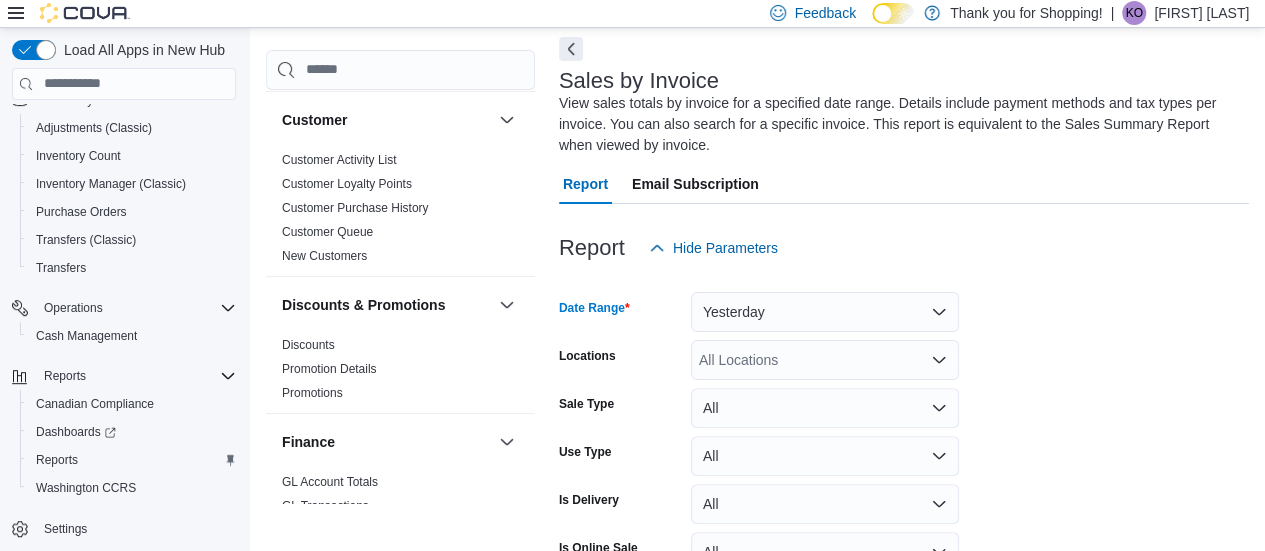 scroll, scrollTop: 79, scrollLeft: 0, axis: vertical 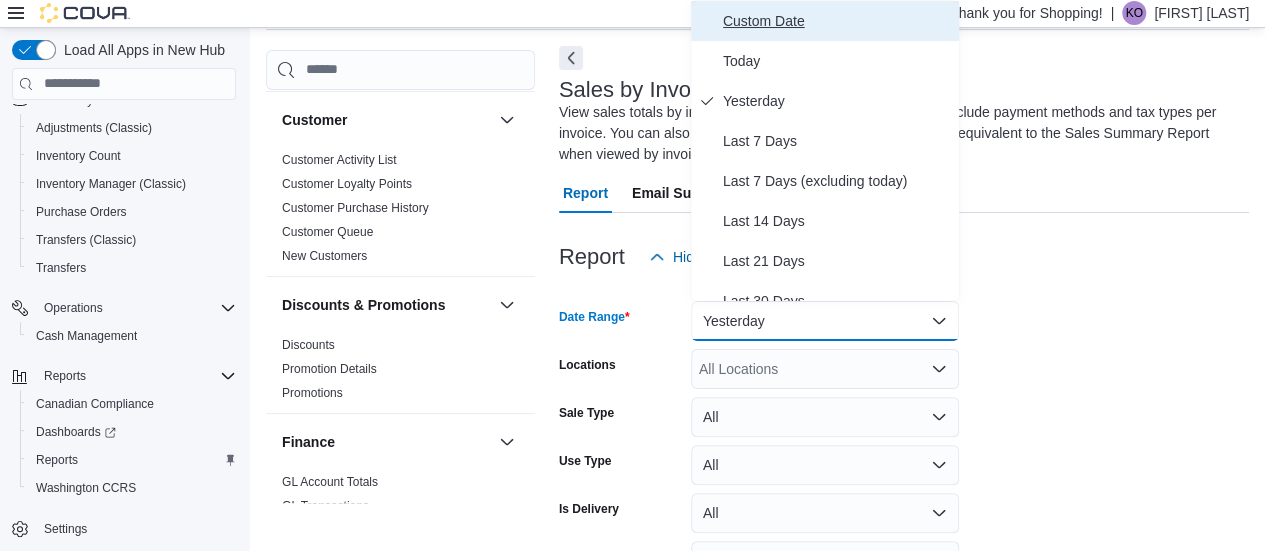 click on "Custom Date" at bounding box center (837, 21) 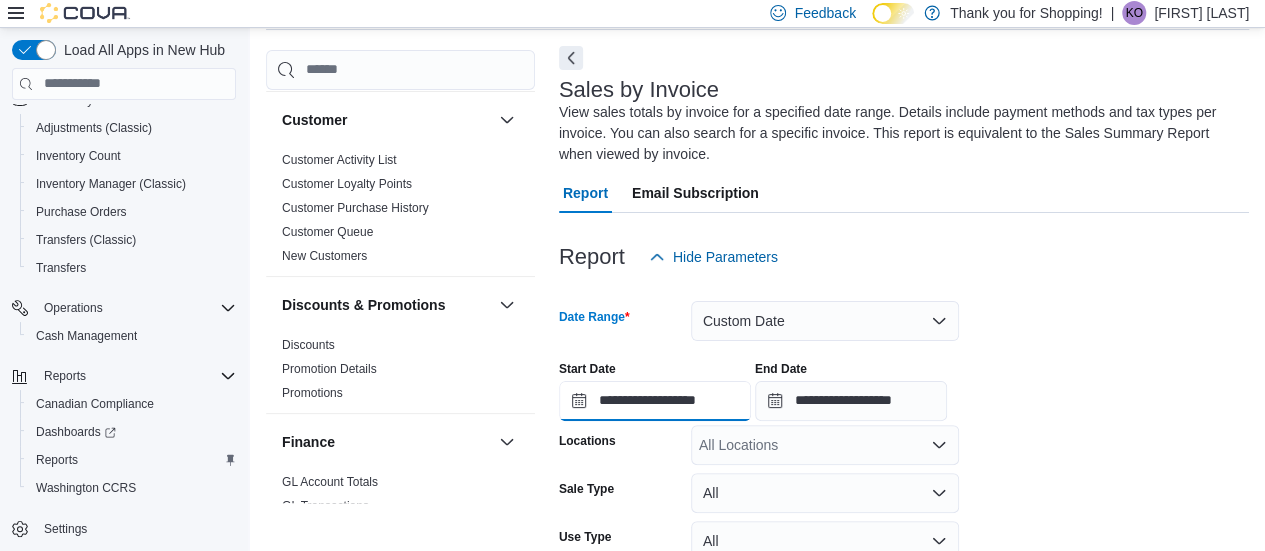 click on "**********" at bounding box center [655, 401] 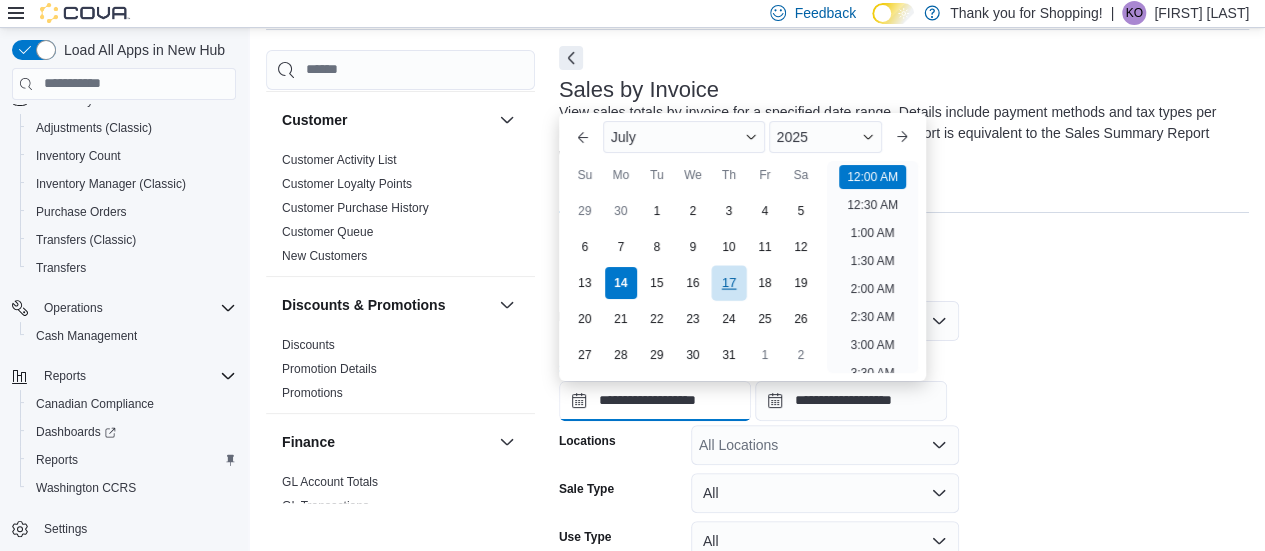 scroll, scrollTop: 62, scrollLeft: 0, axis: vertical 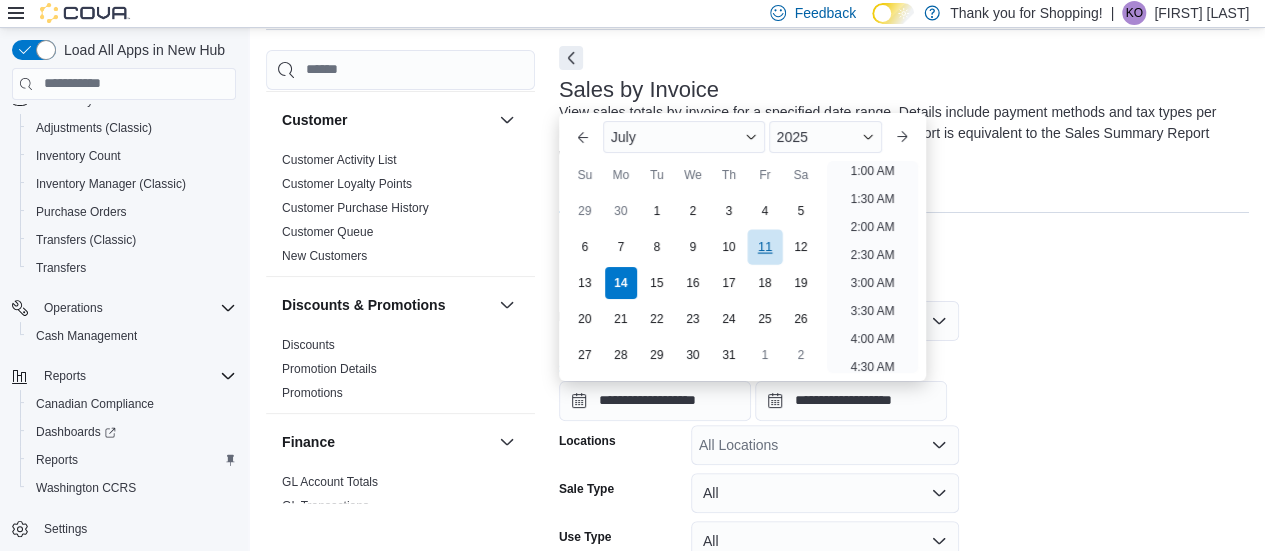 click on "11" at bounding box center (764, 246) 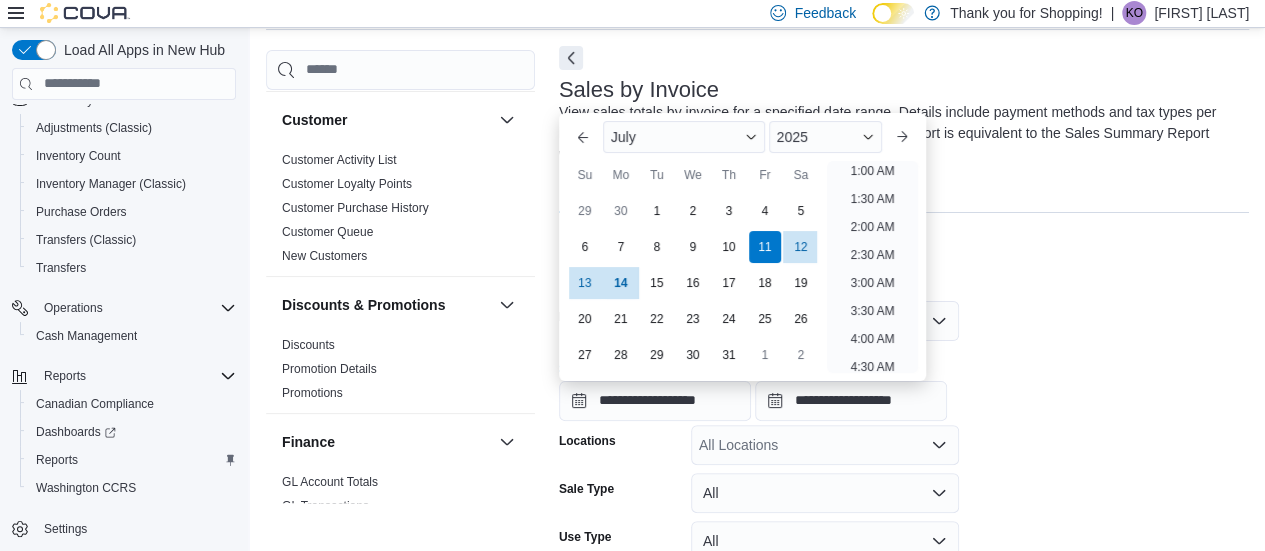 scroll, scrollTop: 4, scrollLeft: 0, axis: vertical 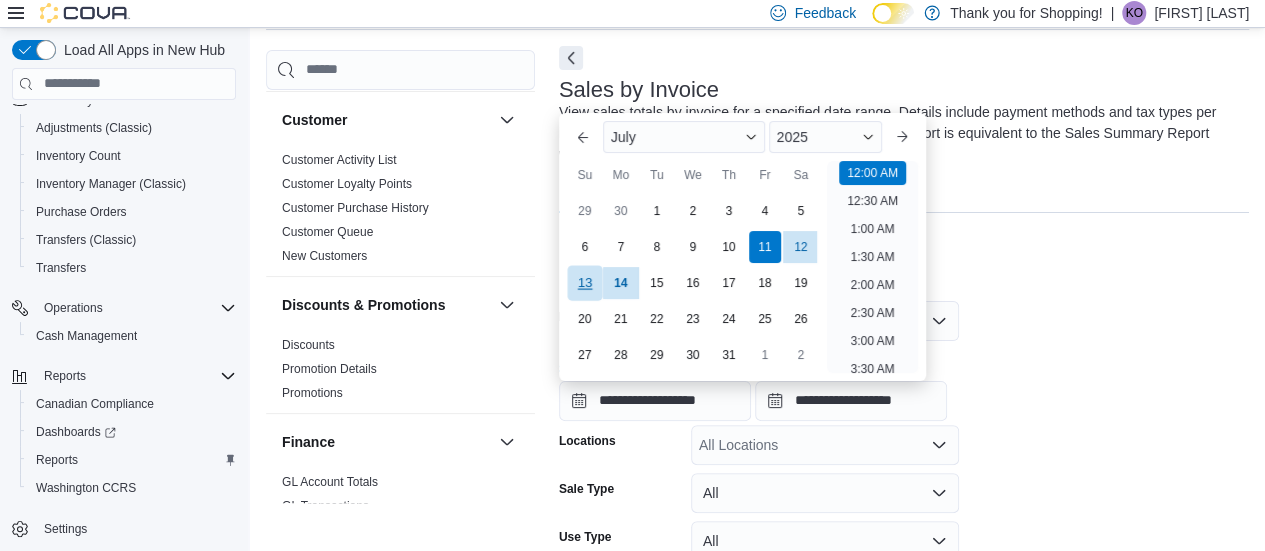 click on "13" at bounding box center (584, 282) 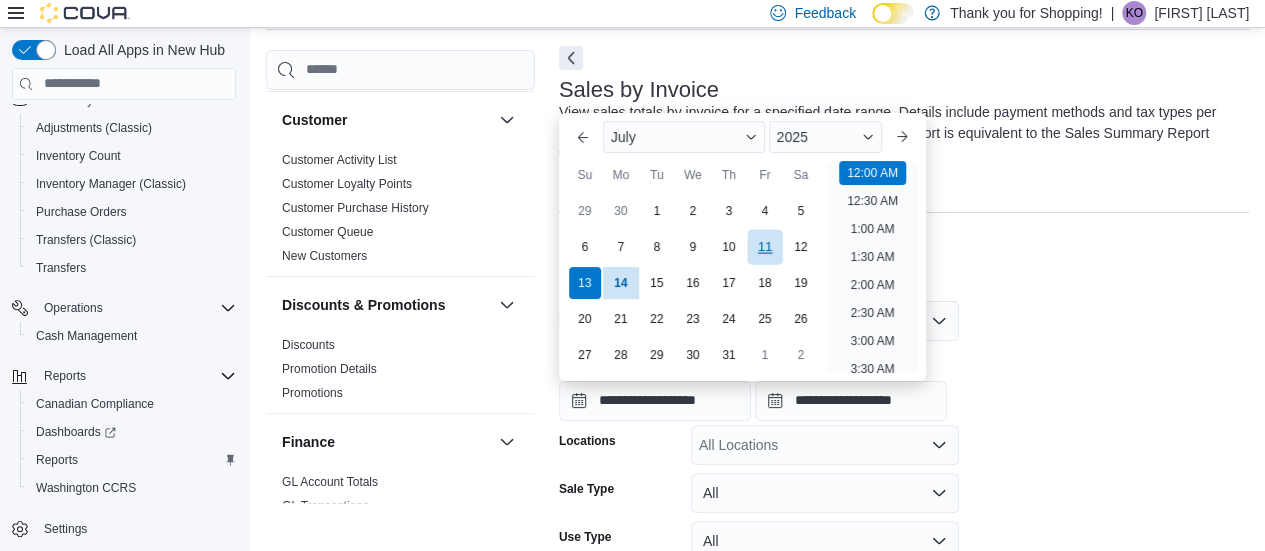 click on "11" at bounding box center [764, 246] 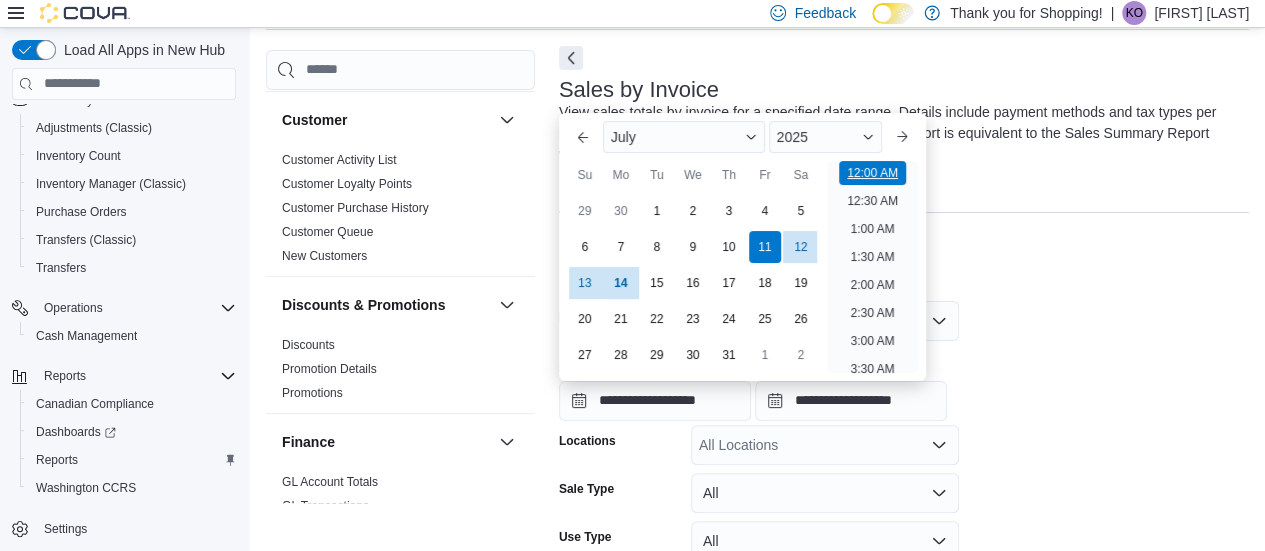 click on "12:00 AM" at bounding box center (872, 173) 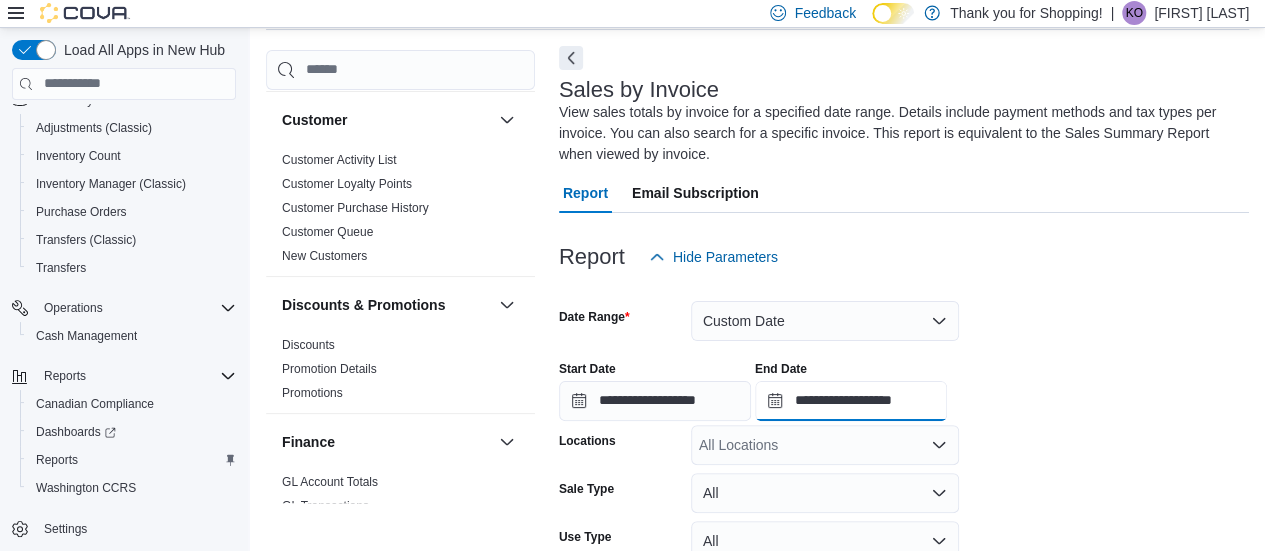 click on "**********" at bounding box center (851, 401) 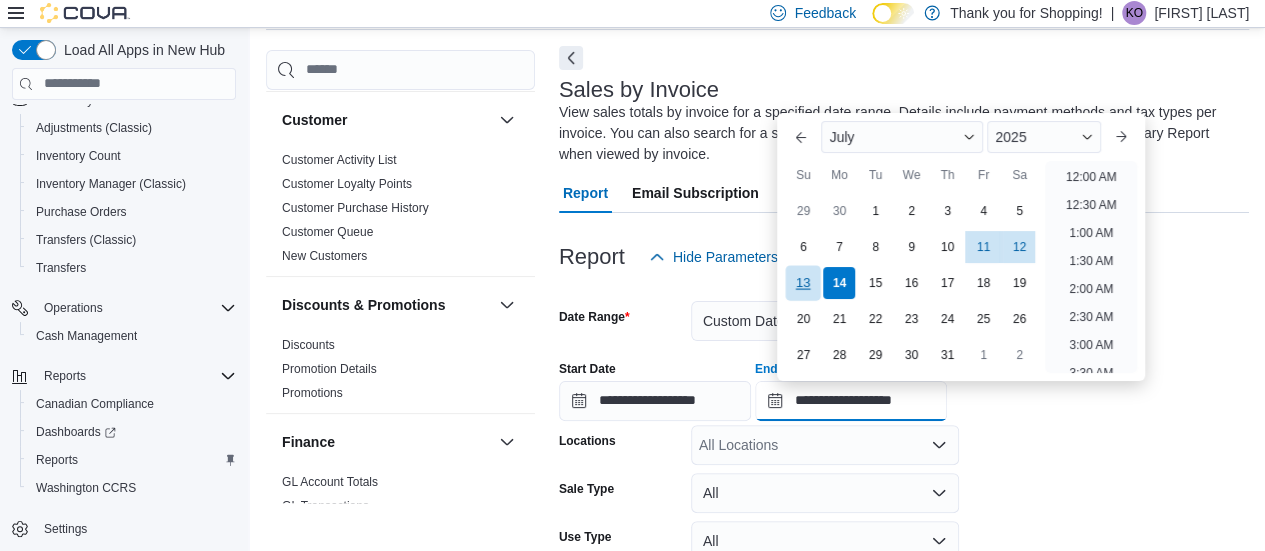 scroll, scrollTop: 1136, scrollLeft: 0, axis: vertical 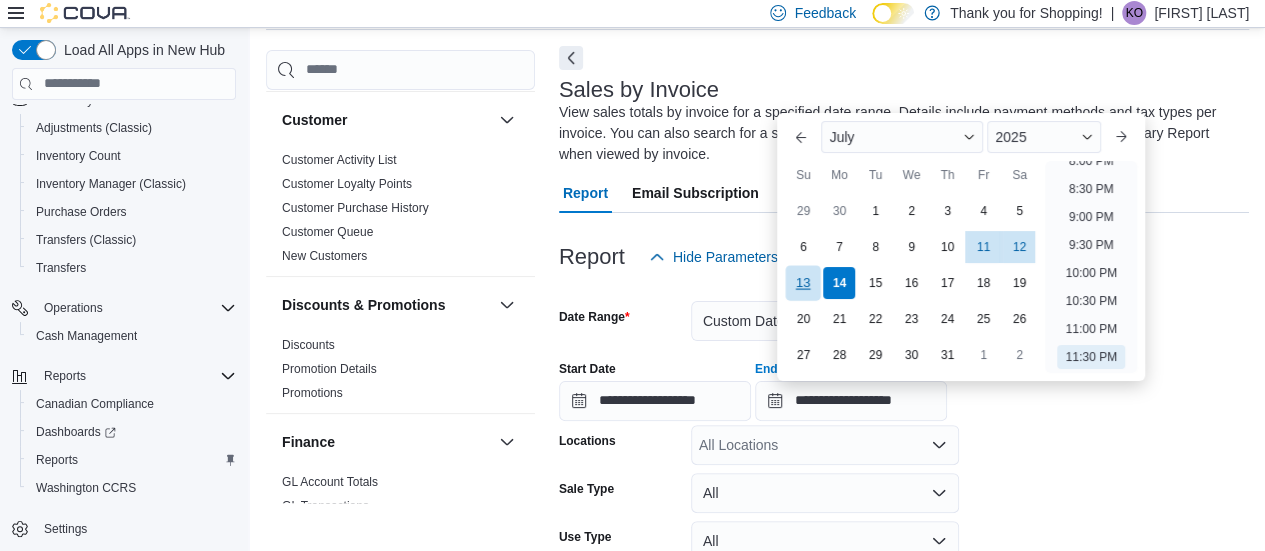 click on "13" at bounding box center [803, 282] 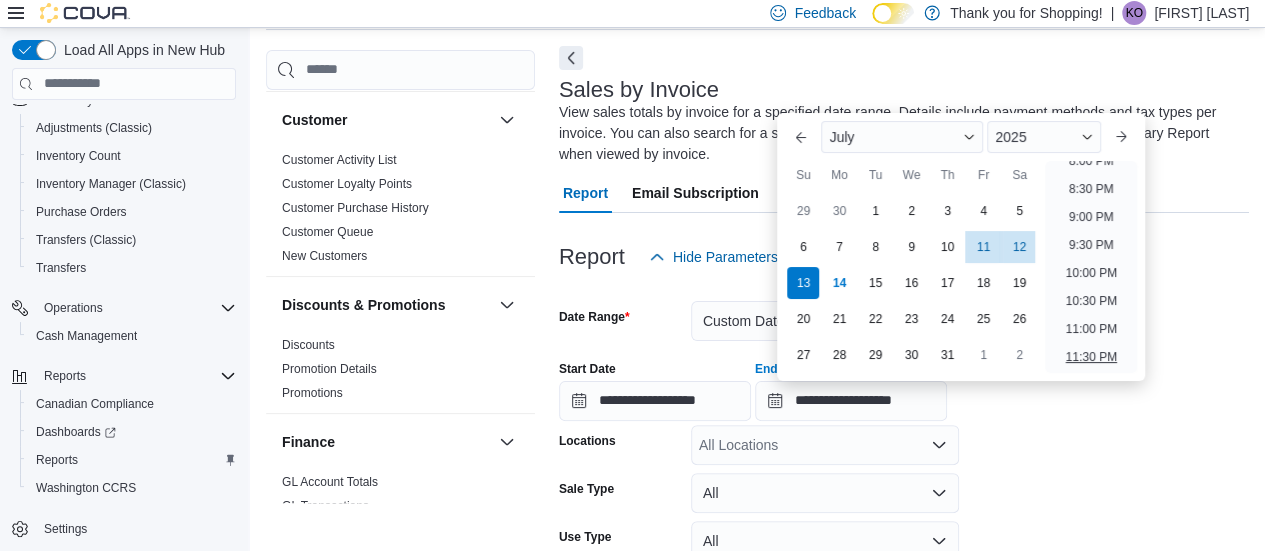 click on "11:30 PM" at bounding box center [1090, 357] 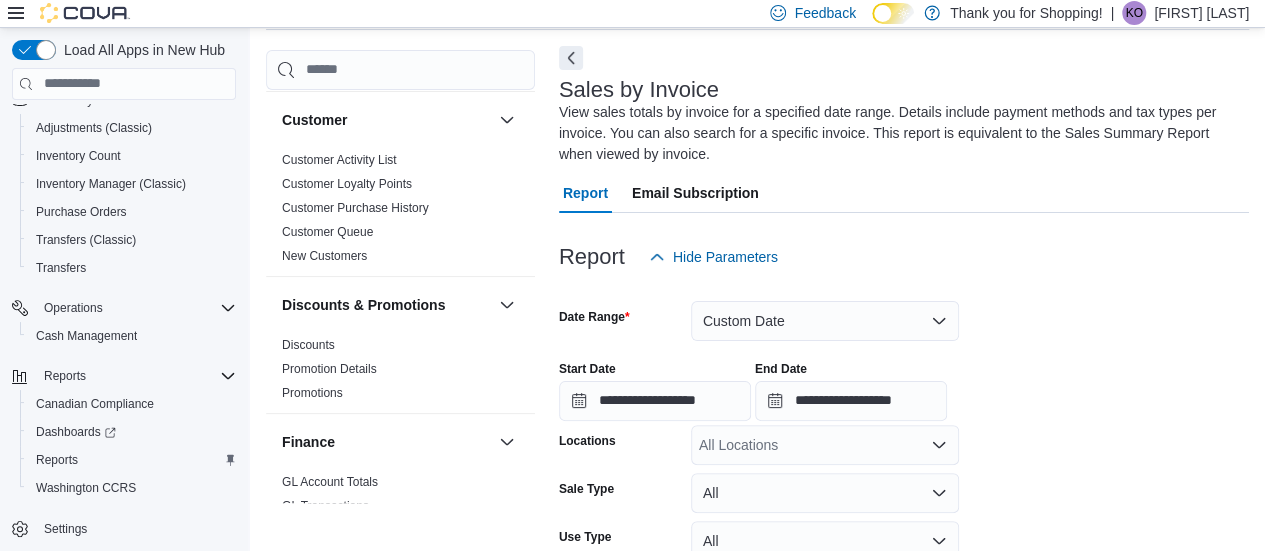 click on "**********" at bounding box center [904, 383] 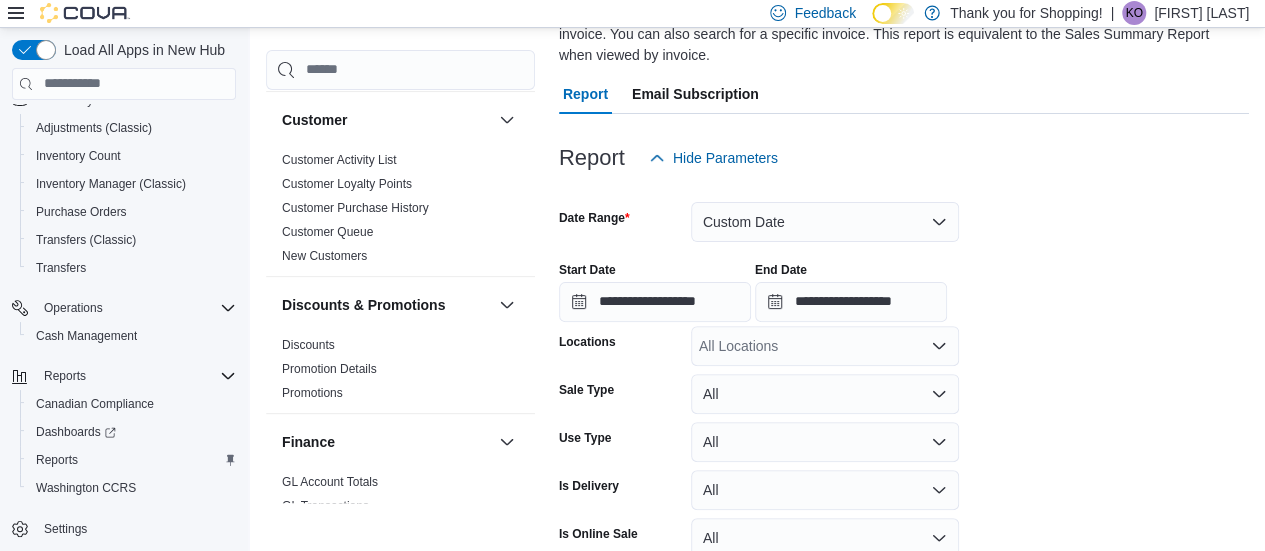 scroll, scrollTop: 279, scrollLeft: 0, axis: vertical 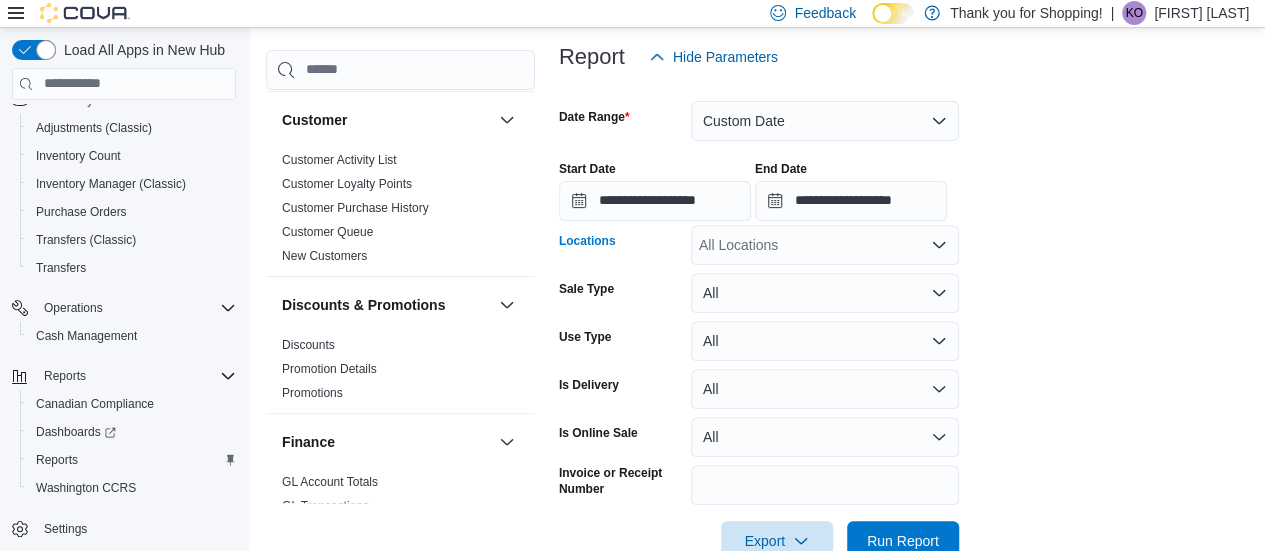 click on "All Locations" at bounding box center (825, 245) 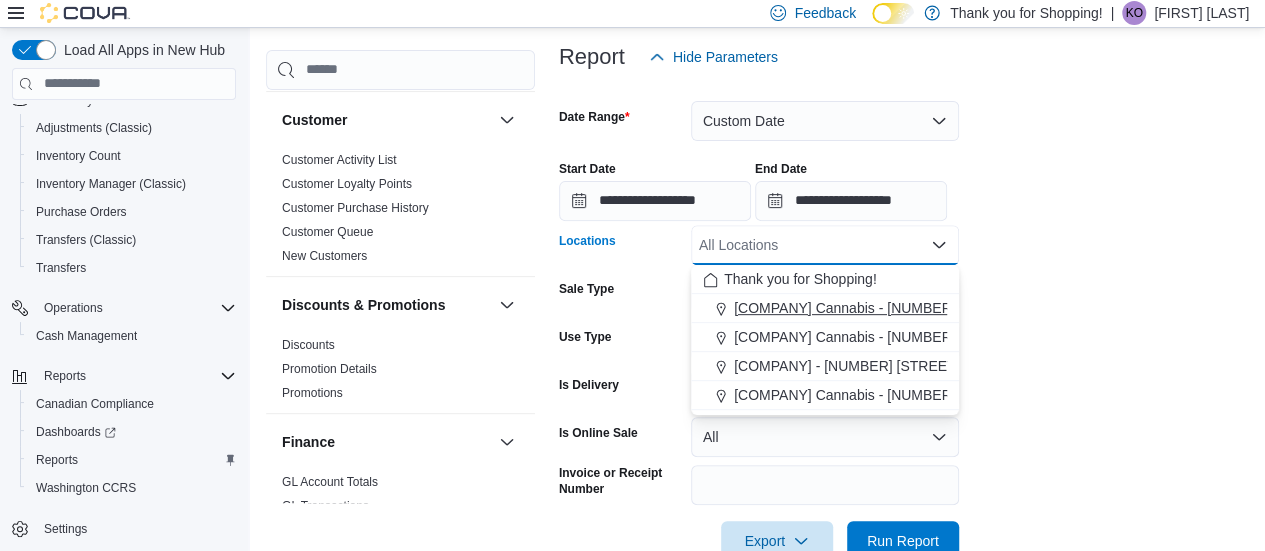 click on "[COMPANY] Cannabis - [NUMBER] [STREET]. [CITY]" at bounding box center (902, 308) 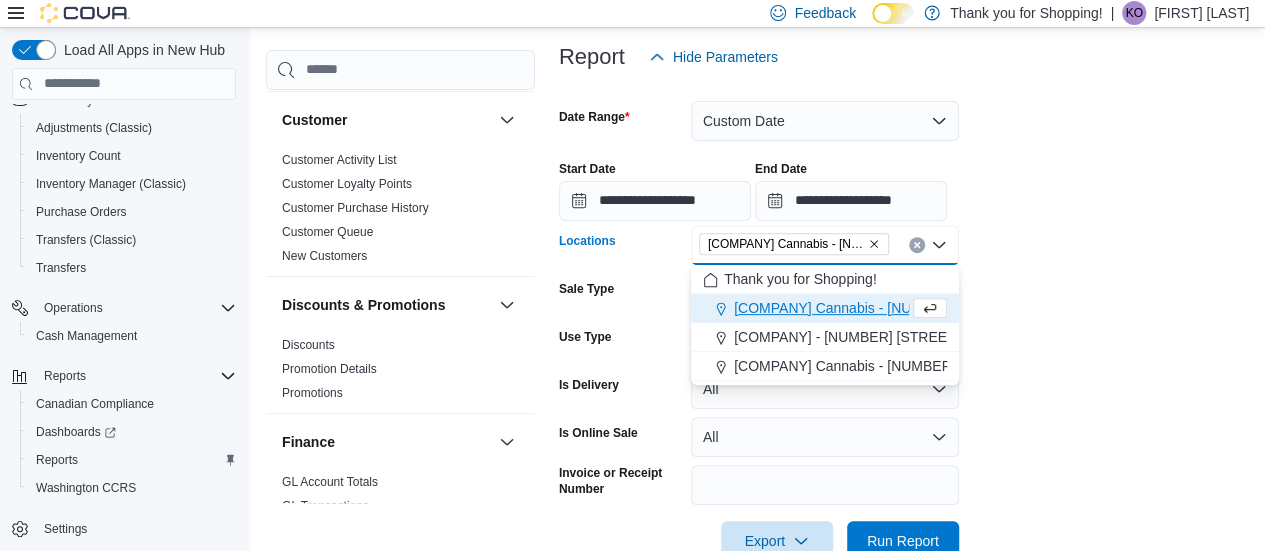 click on "**********" at bounding box center (904, 319) 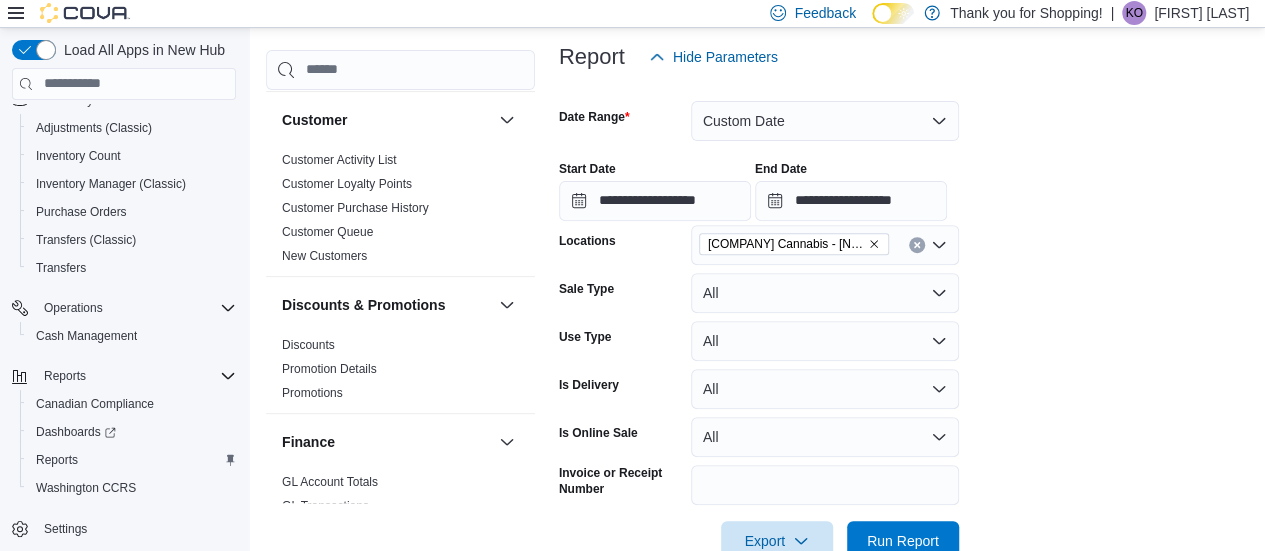 scroll, scrollTop: 328, scrollLeft: 0, axis: vertical 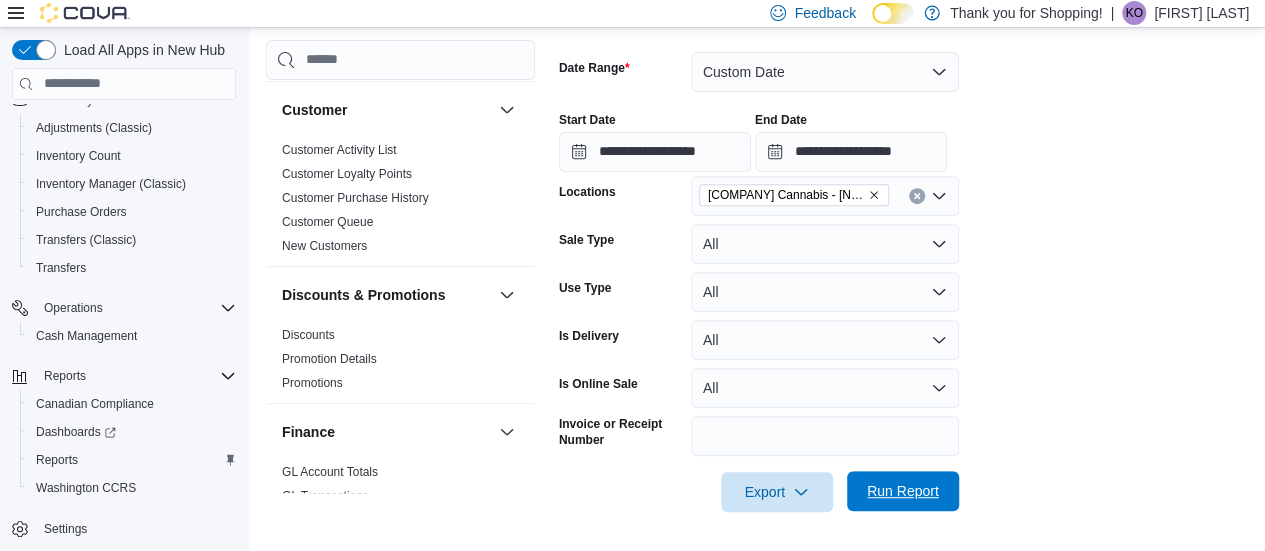 click on "Run Report" at bounding box center [903, 491] 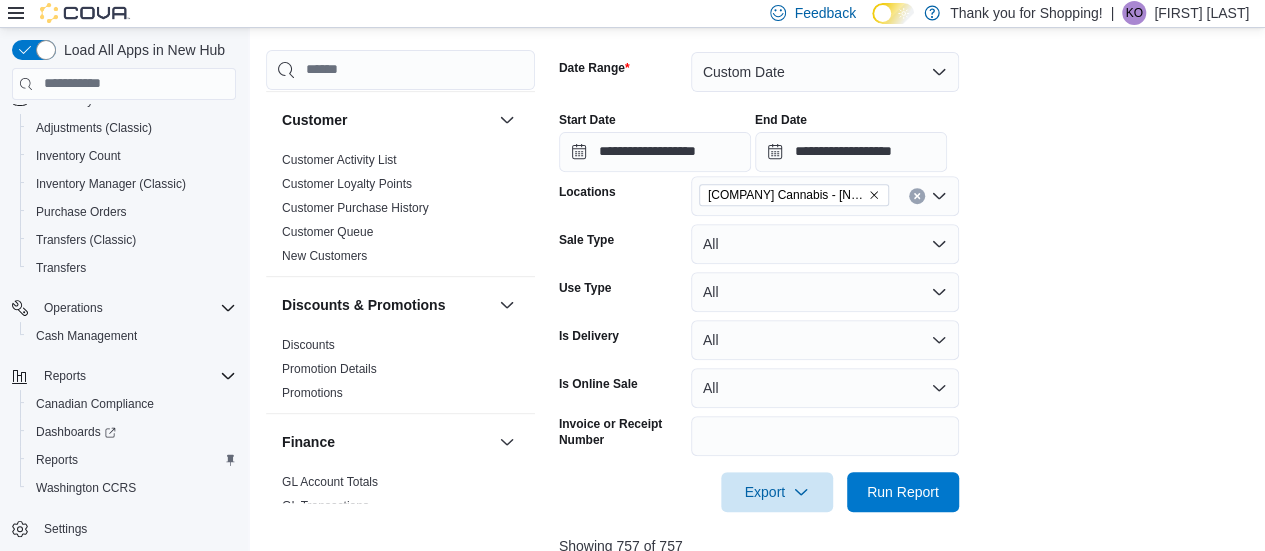 scroll, scrollTop: 428, scrollLeft: 0, axis: vertical 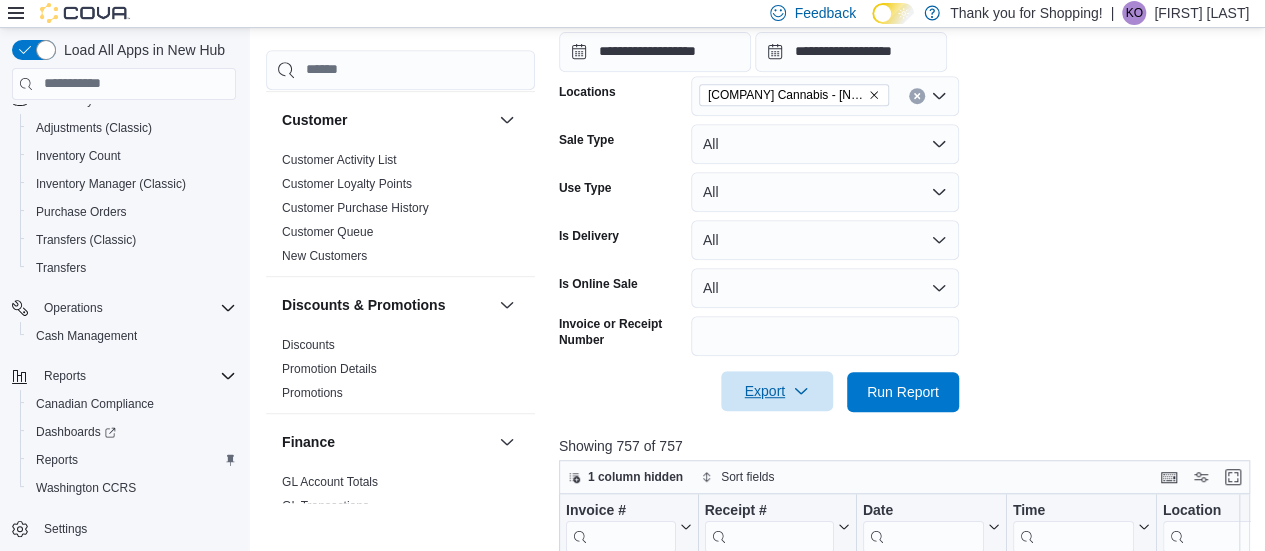 click on "Export" at bounding box center (777, 391) 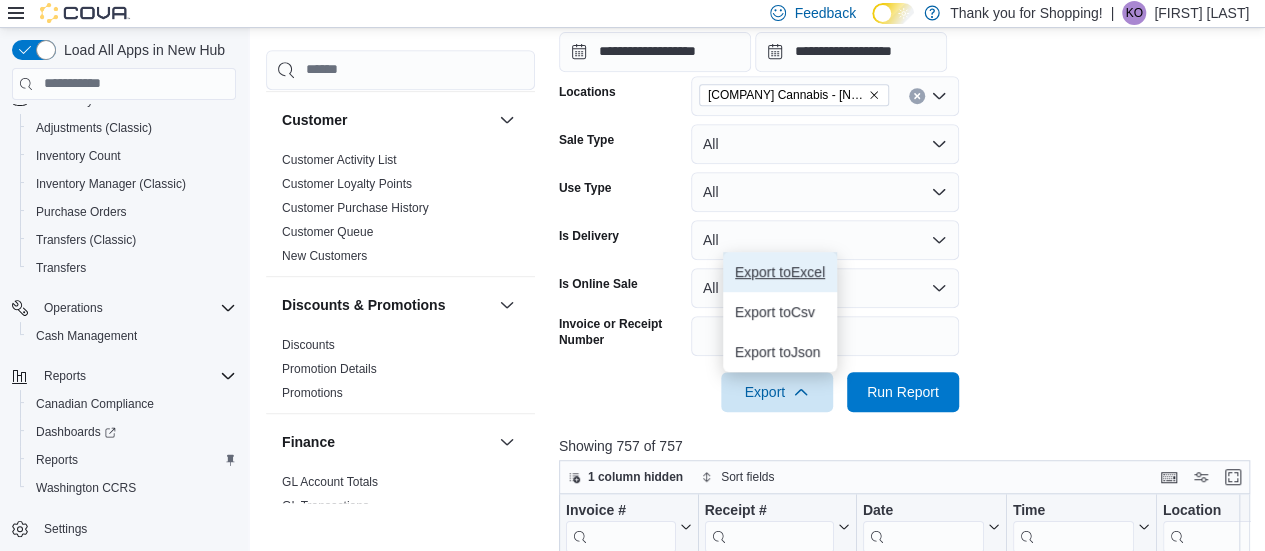 click on "Export to  Excel" at bounding box center [780, 272] 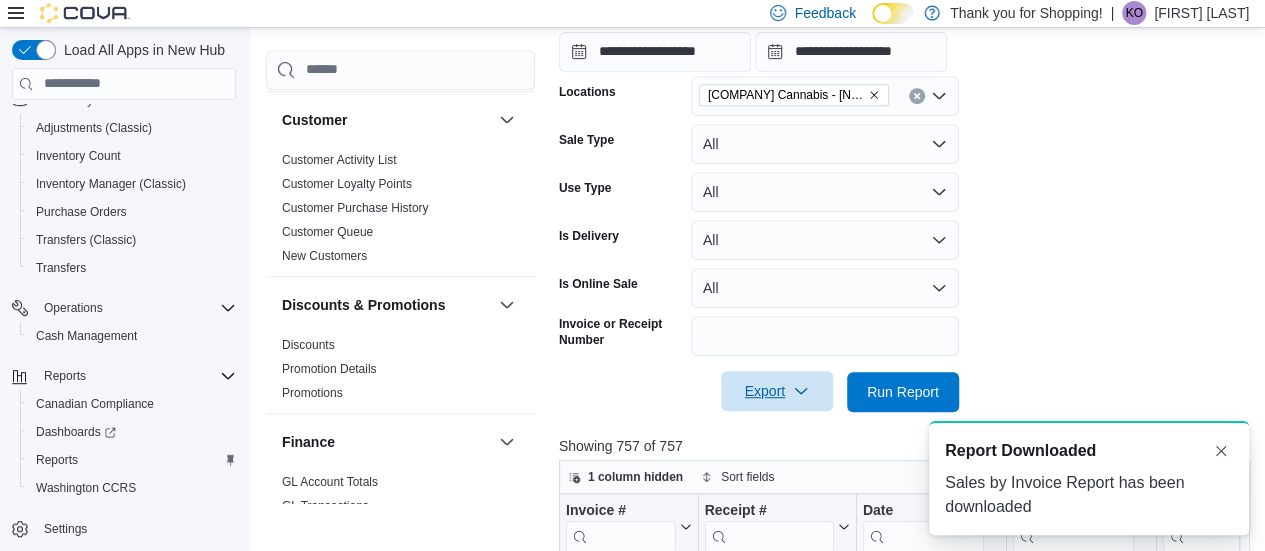 scroll, scrollTop: 0, scrollLeft: 0, axis: both 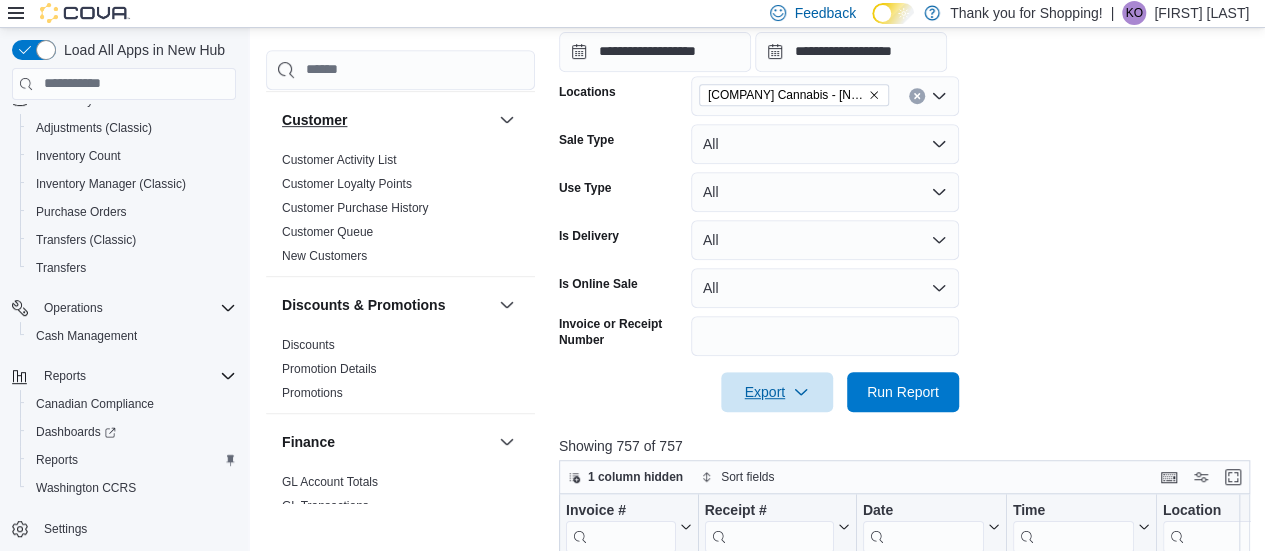type 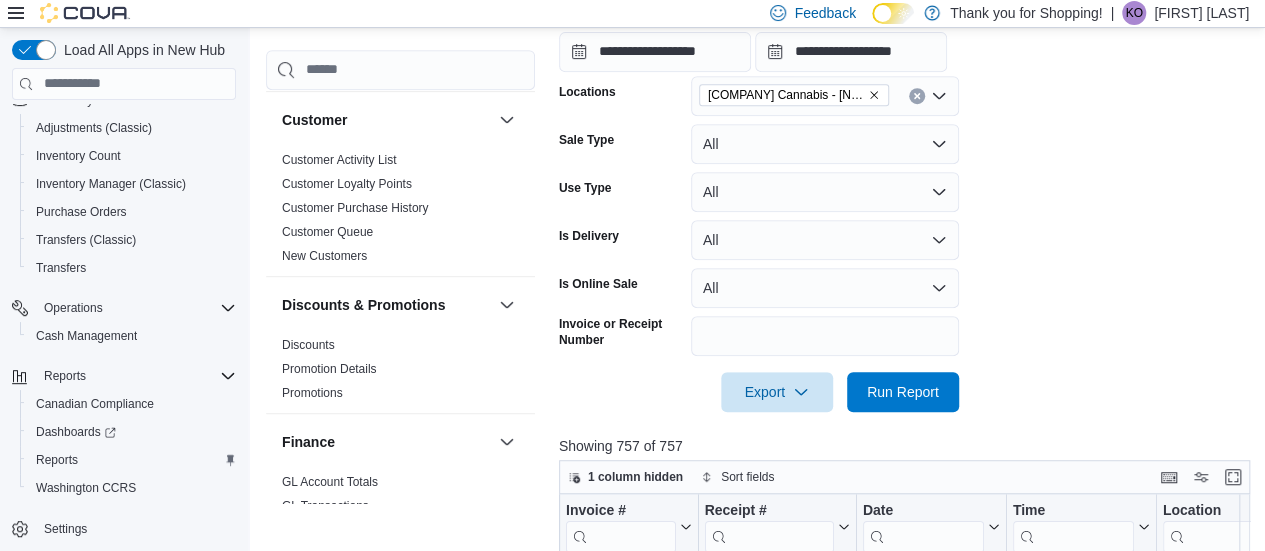 click 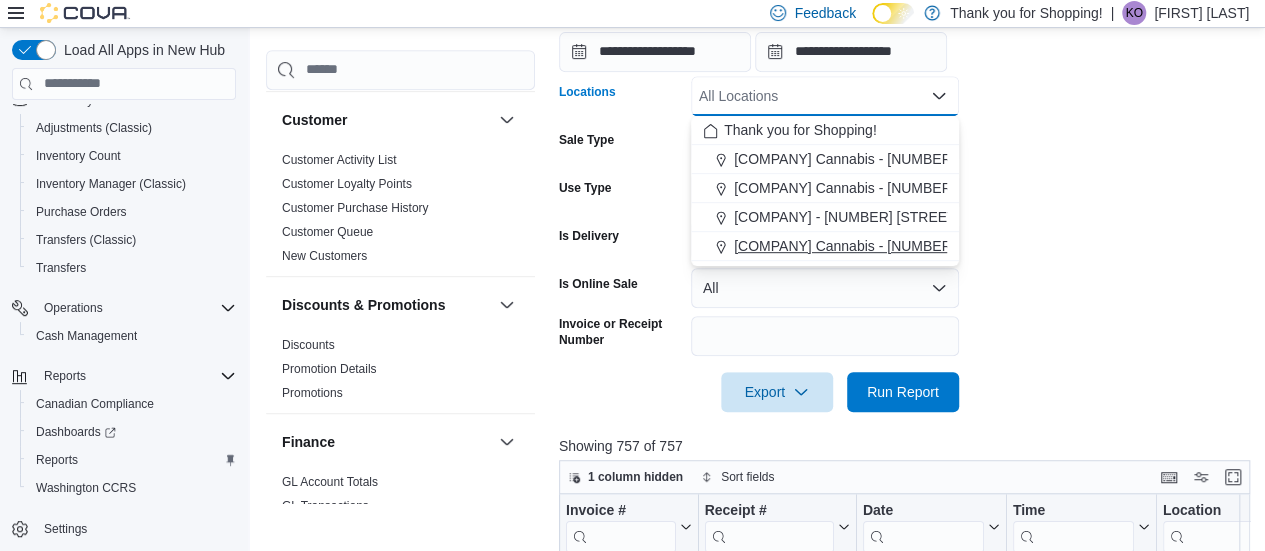 click on "[COMPANY] Cannabis - [NUMBER] [STREET]. [CITY]" at bounding box center [902, 246] 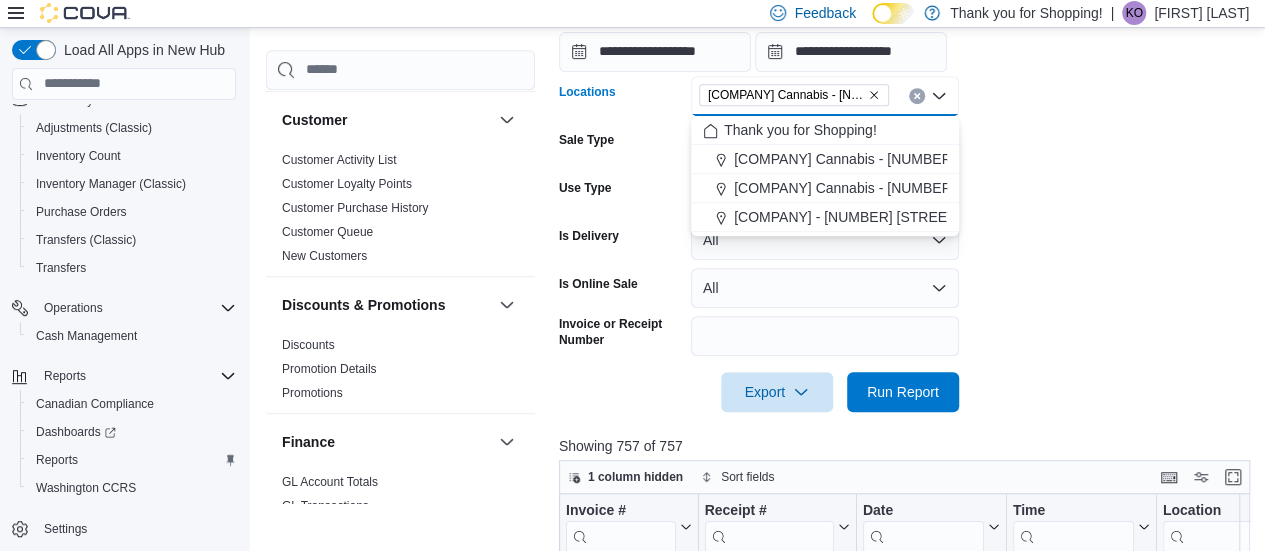 click on "Export  Run Report" at bounding box center [759, 392] 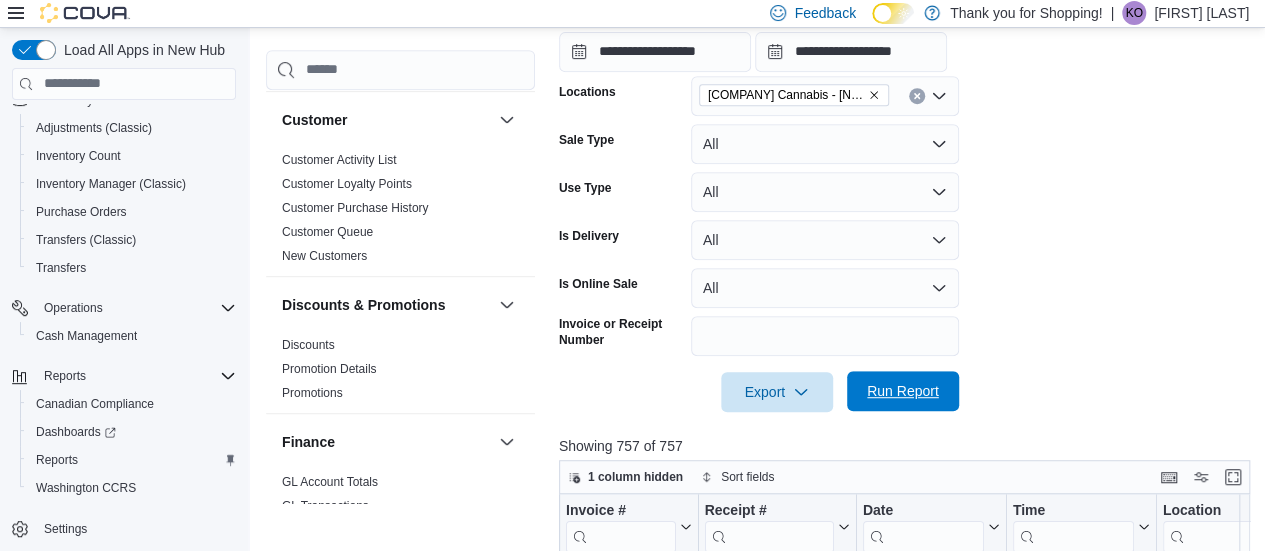 click on "Run Report" at bounding box center [903, 391] 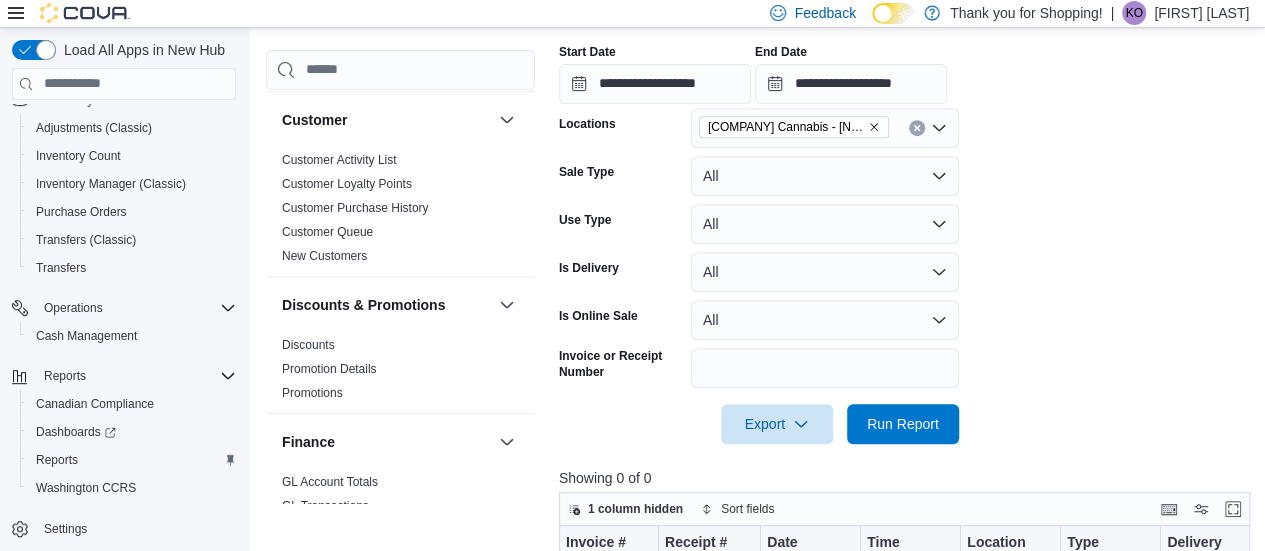 scroll, scrollTop: 428, scrollLeft: 0, axis: vertical 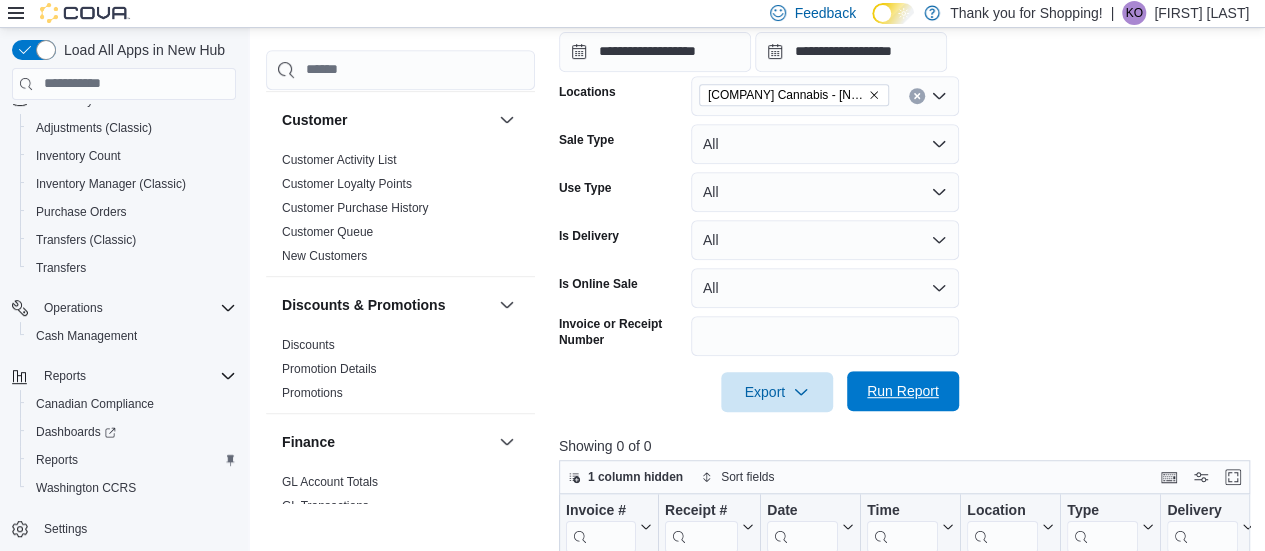 click on "Run Report" at bounding box center [903, 391] 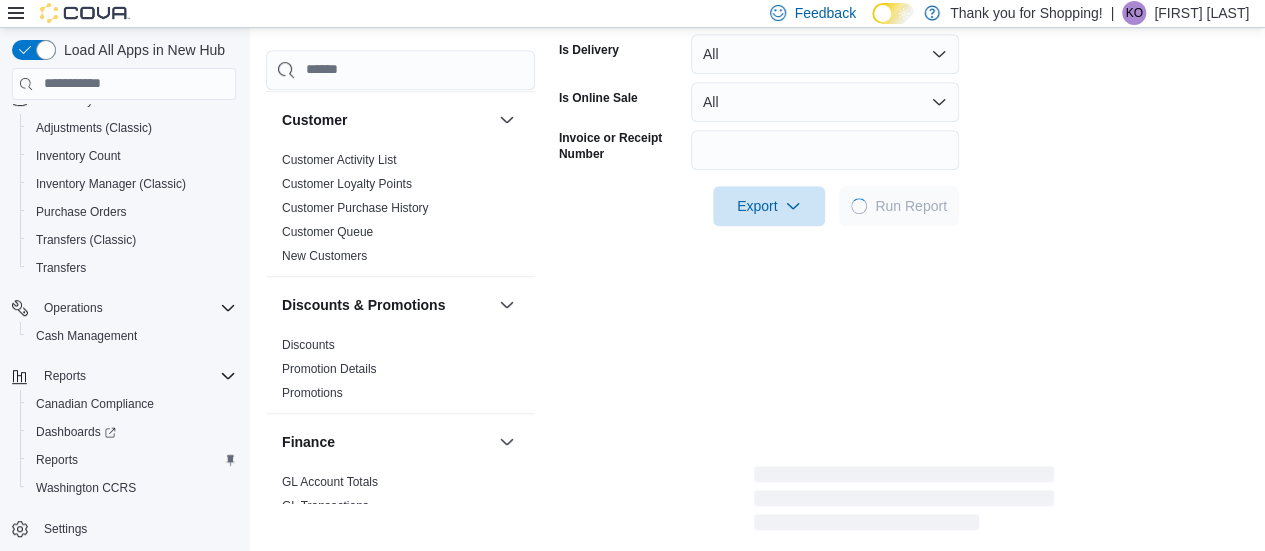 scroll, scrollTop: 628, scrollLeft: 0, axis: vertical 